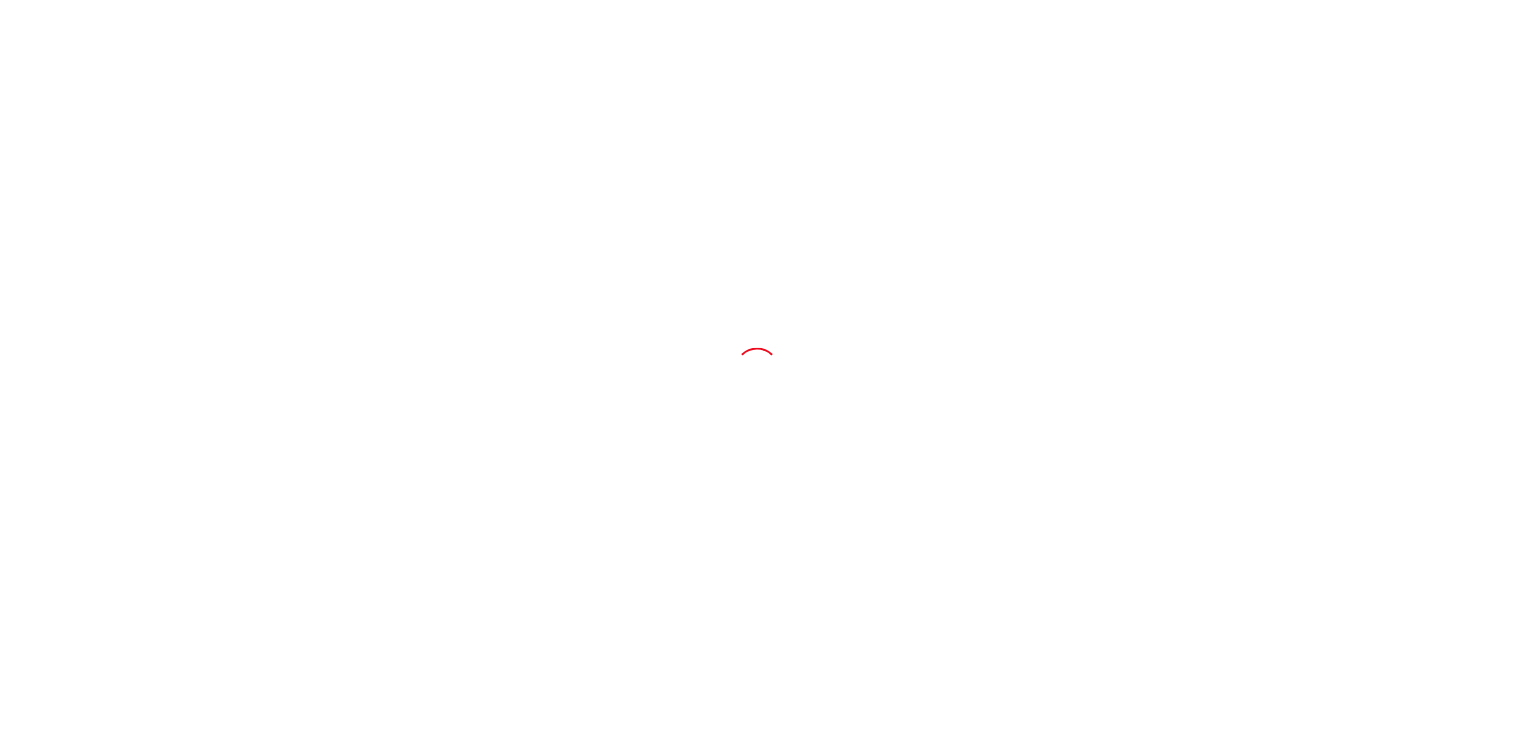 scroll, scrollTop: 0, scrollLeft: 0, axis: both 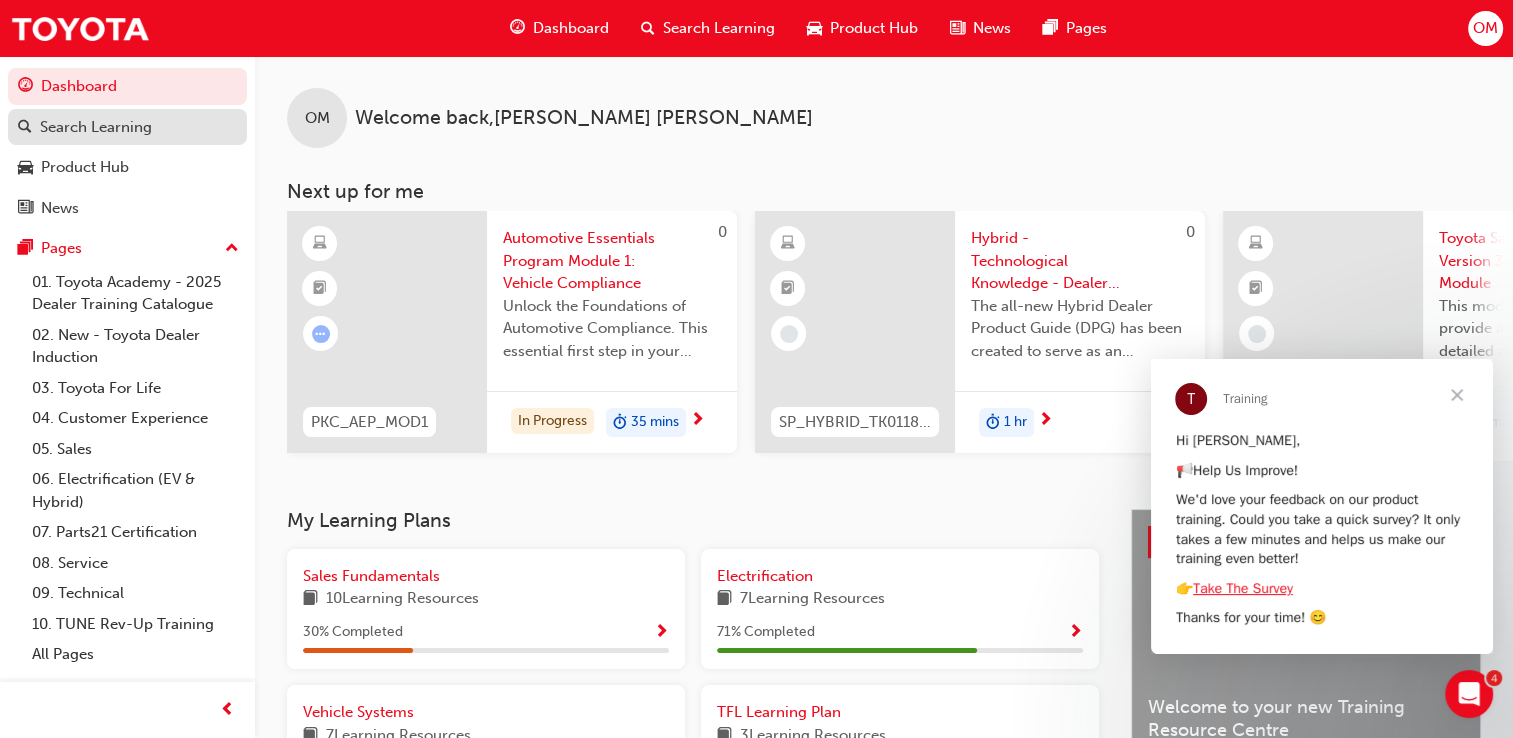 click on "Search Learning" at bounding box center [127, 127] 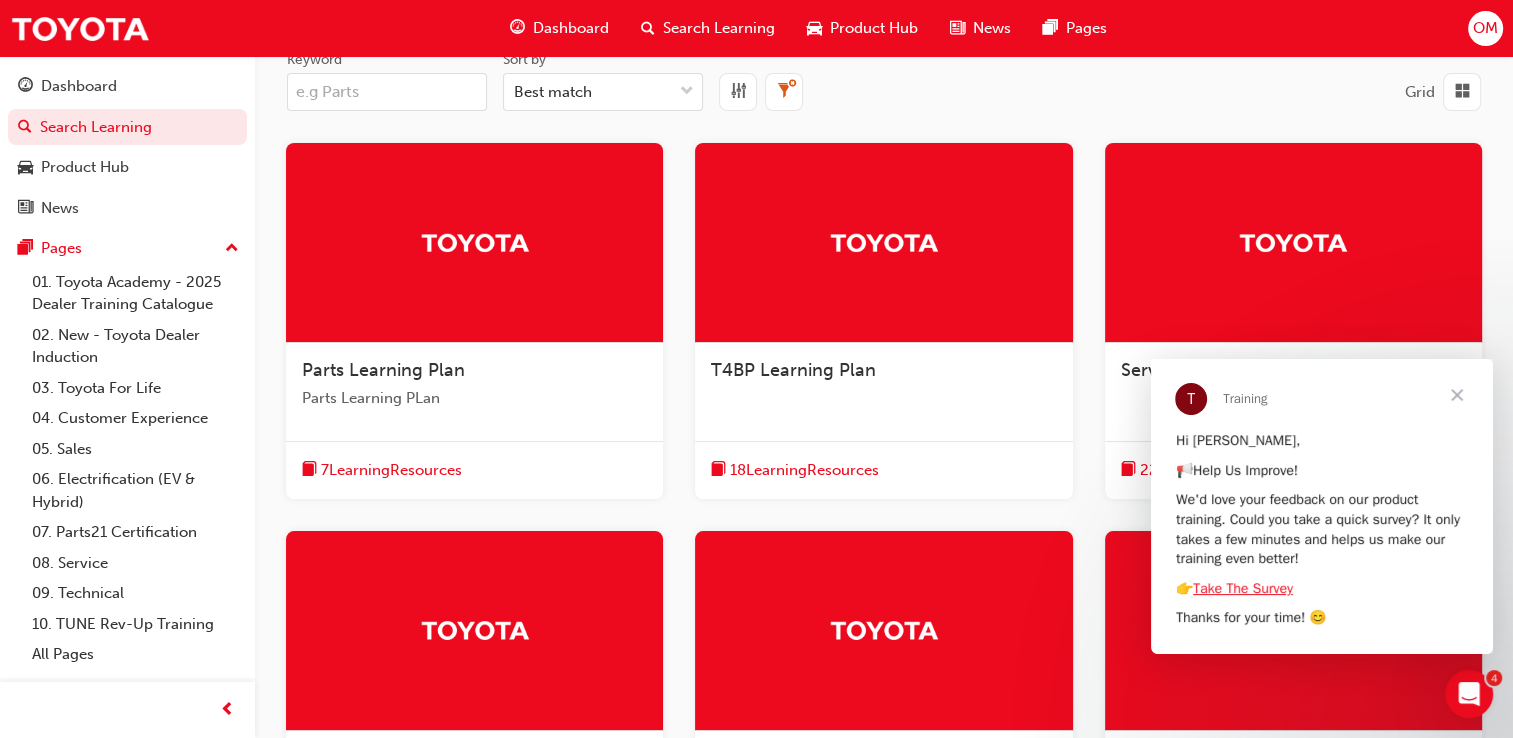 scroll, scrollTop: 79, scrollLeft: 0, axis: vertical 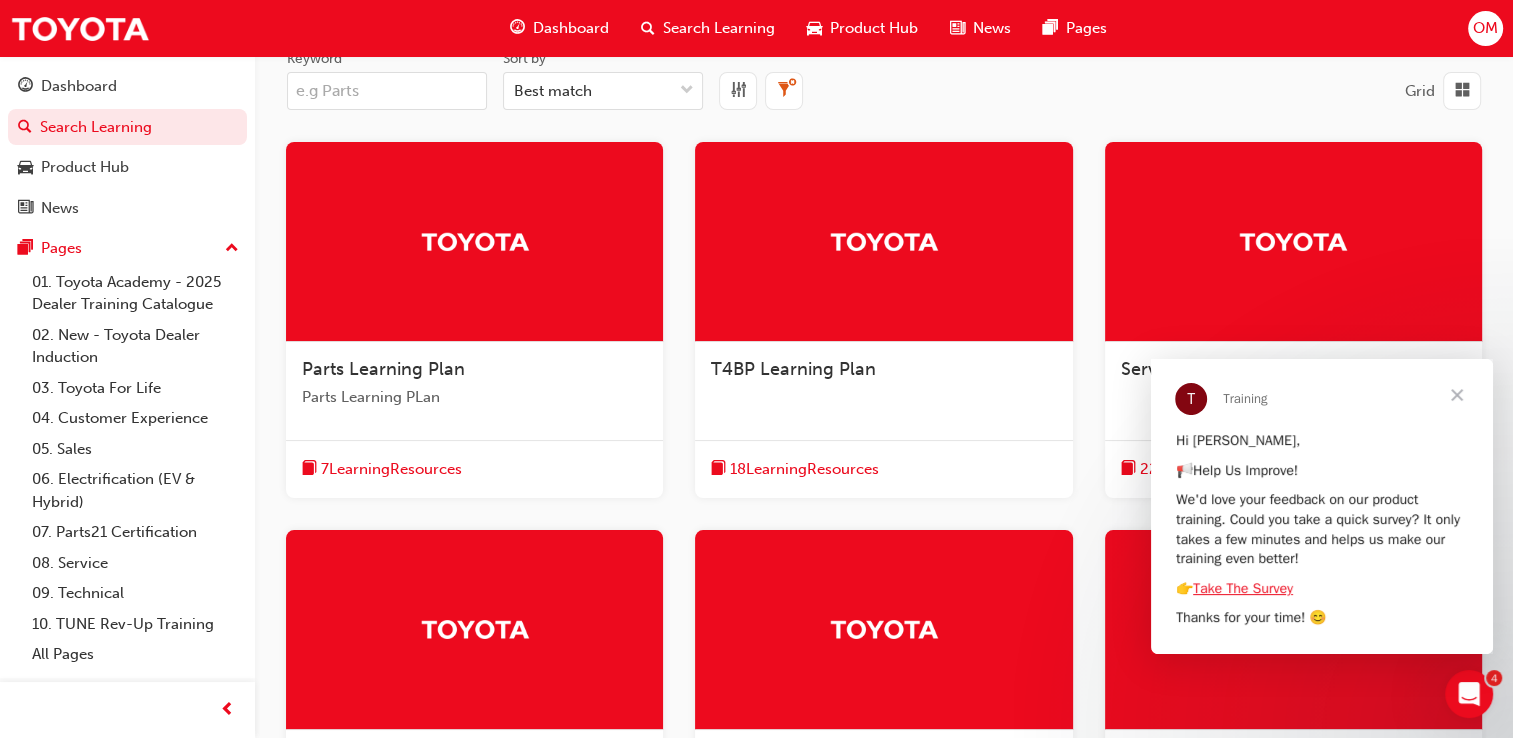 click at bounding box center (1457, 395) 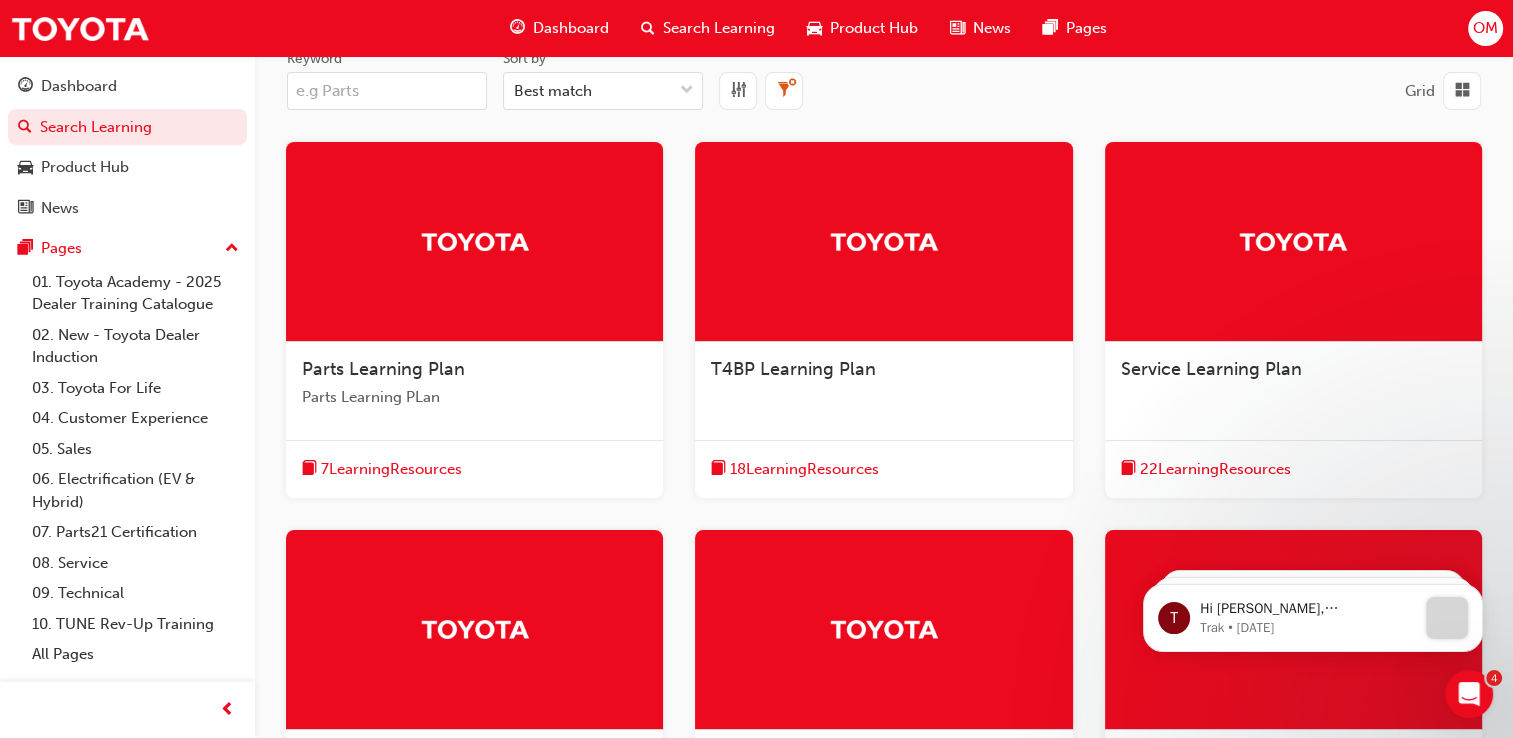 scroll, scrollTop: 0, scrollLeft: 0, axis: both 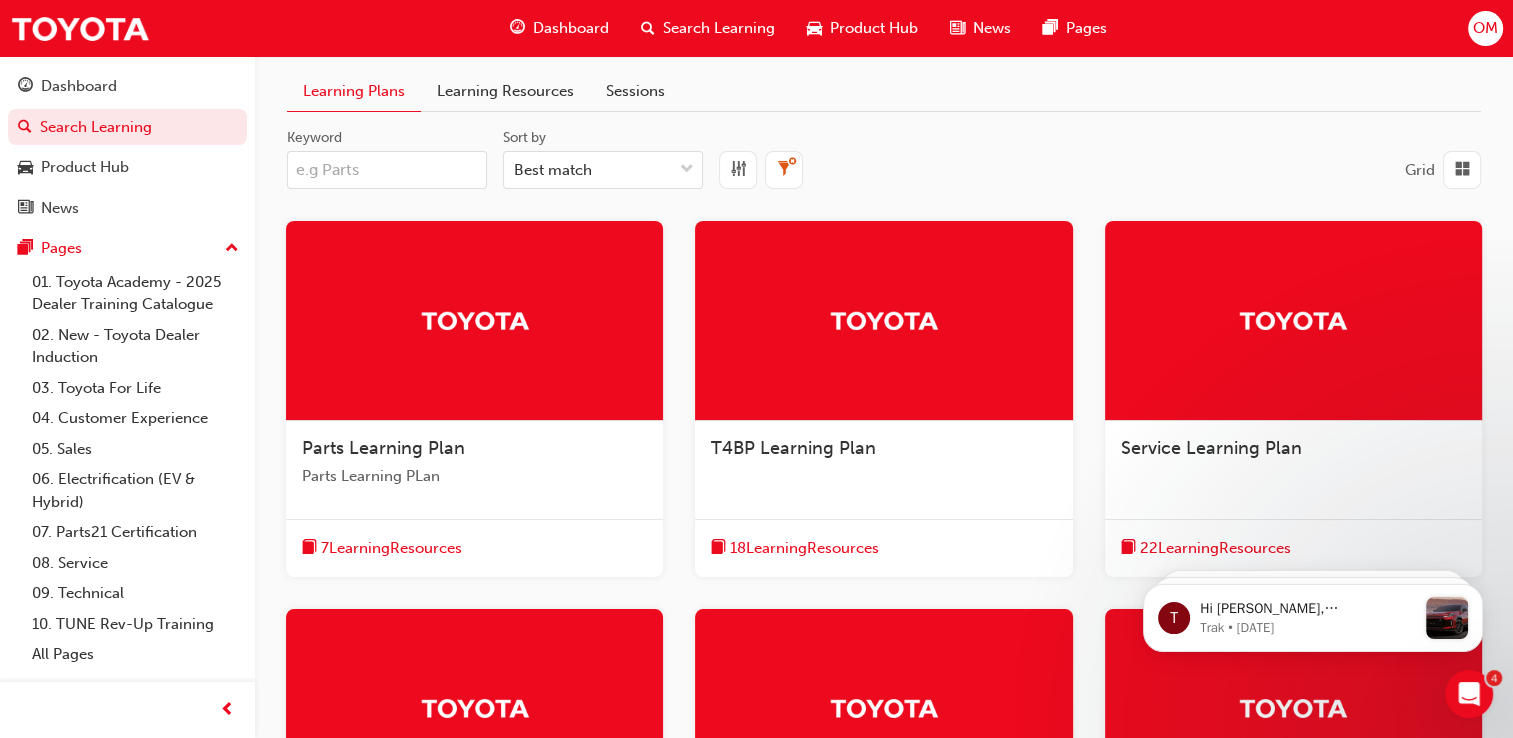 click on "Keyword" at bounding box center (387, 170) 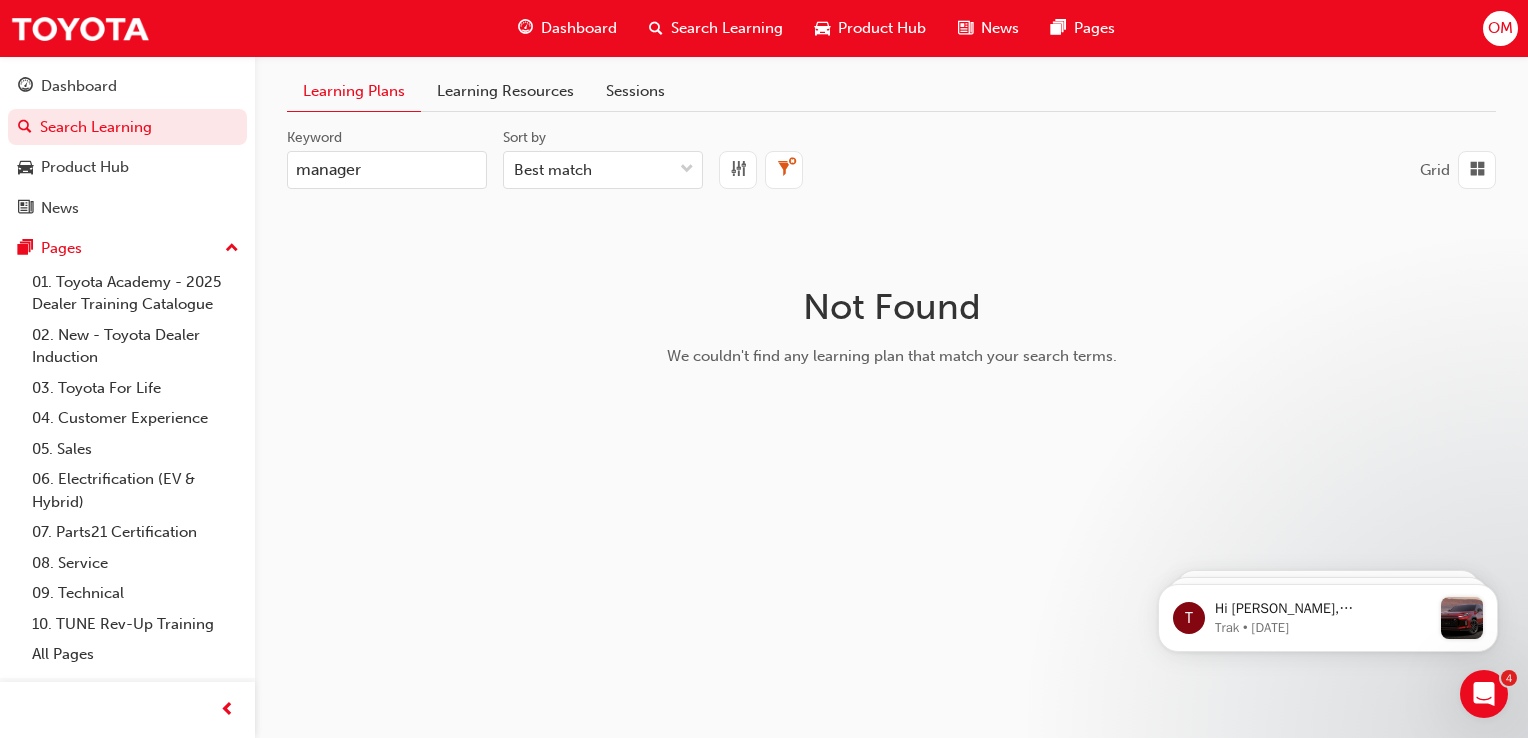 click on "manager" at bounding box center (387, 170) 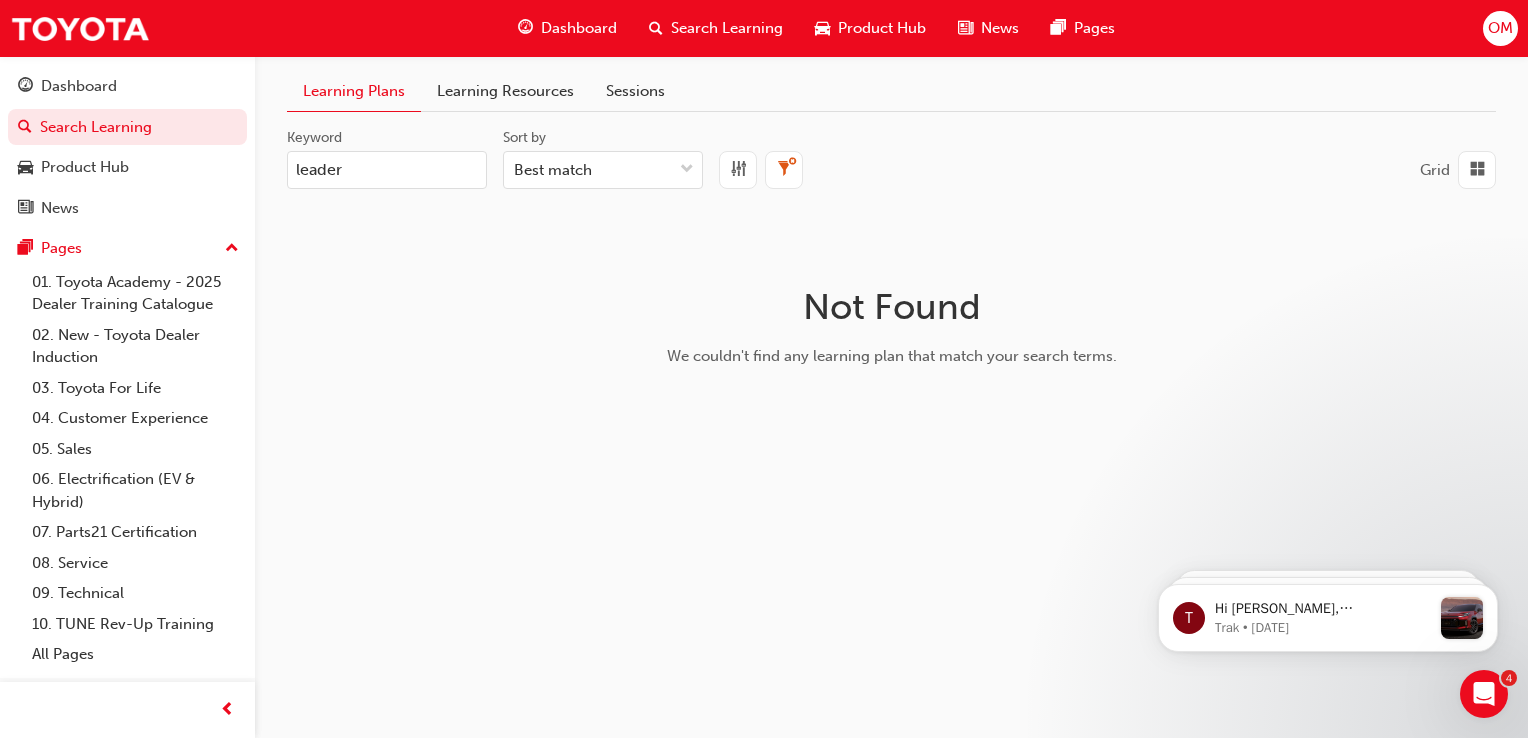 type on "leader" 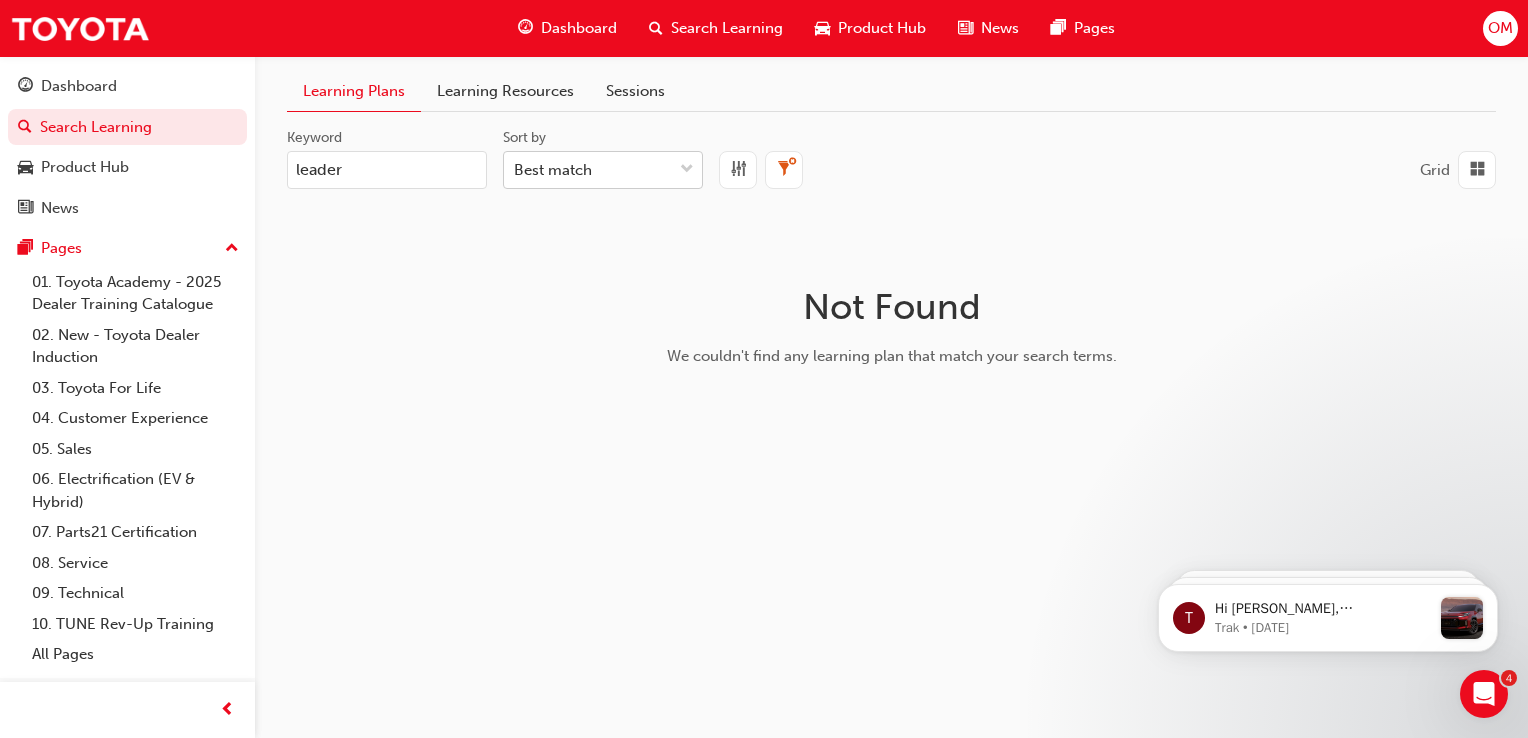 click on "Best match" at bounding box center [553, 170] 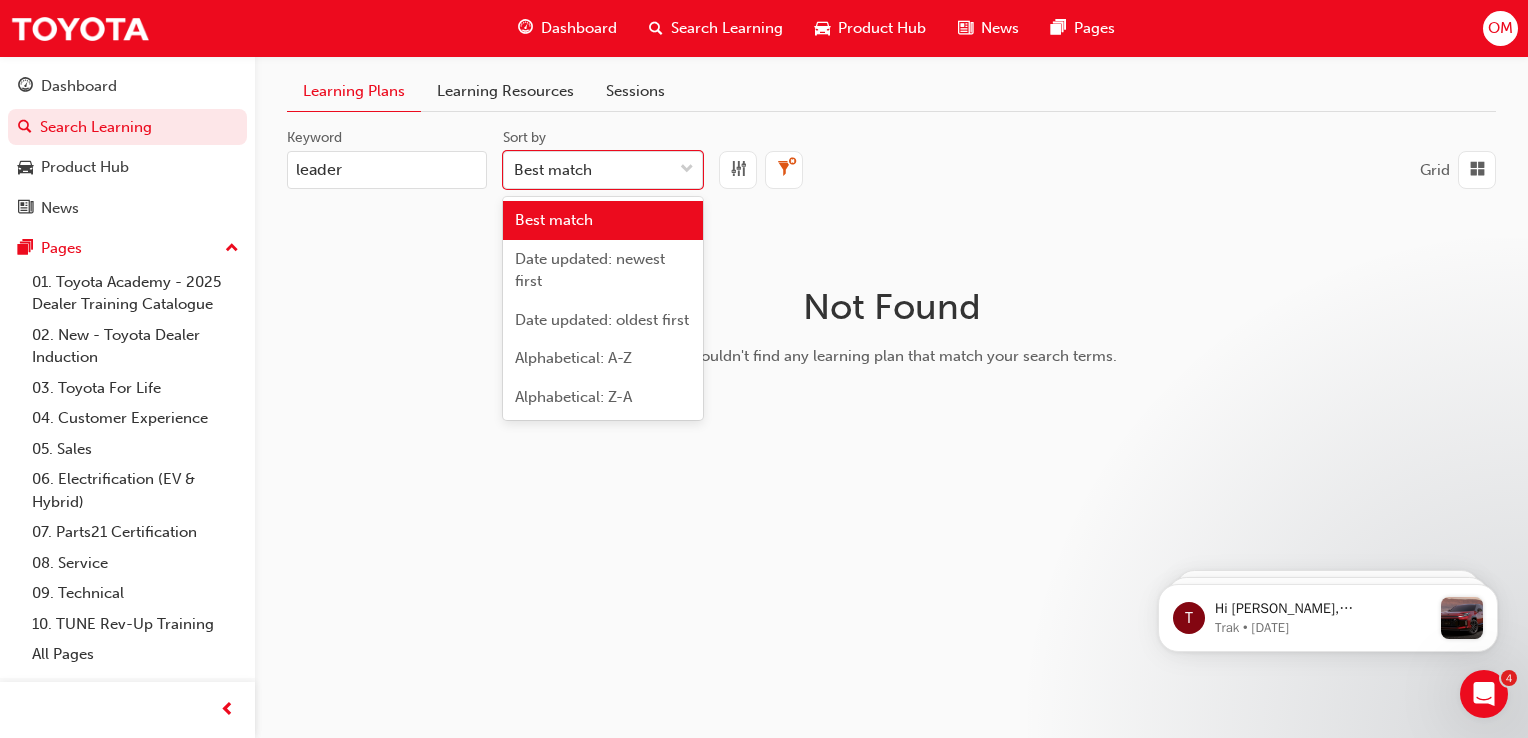 click on "leader" at bounding box center (387, 170) 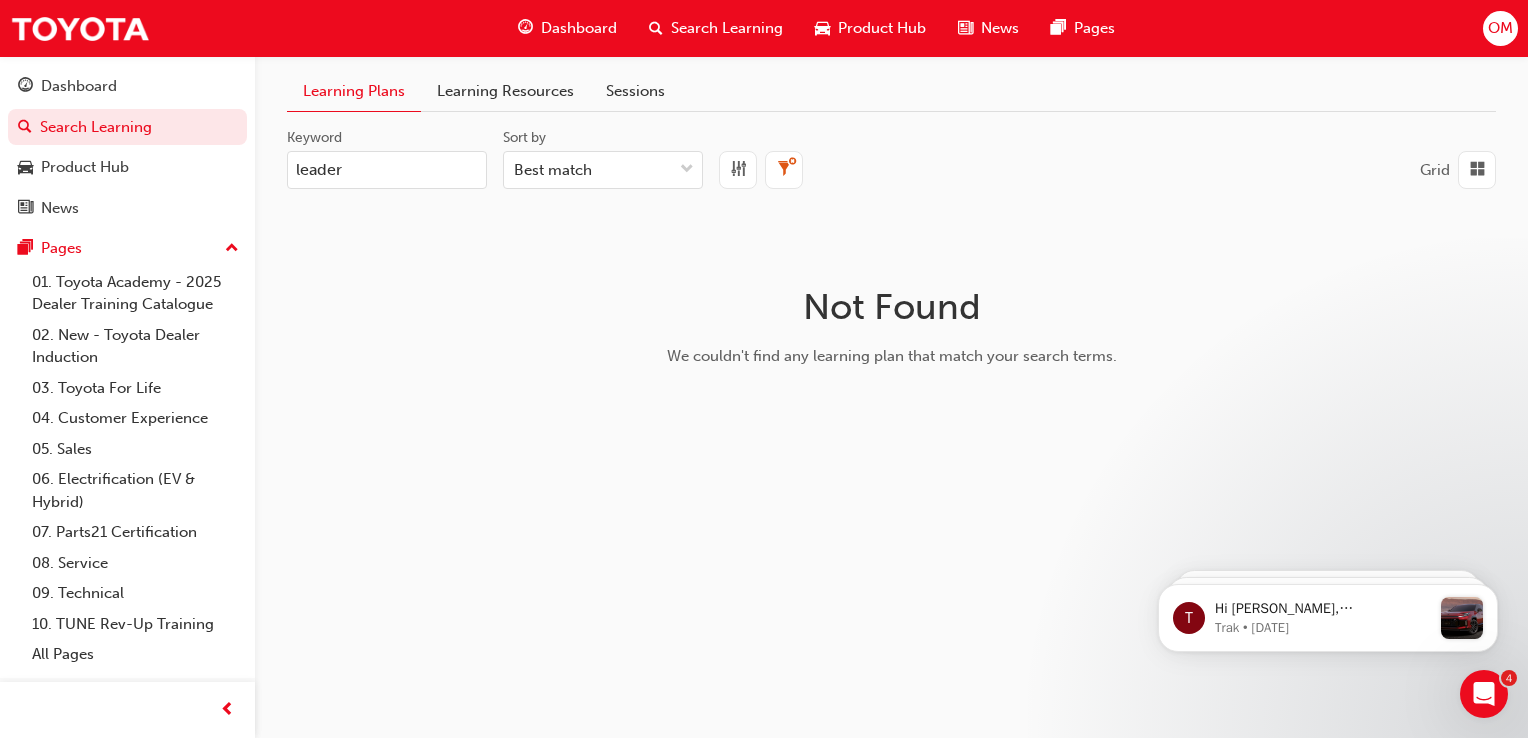 click on "leader" at bounding box center [387, 170] 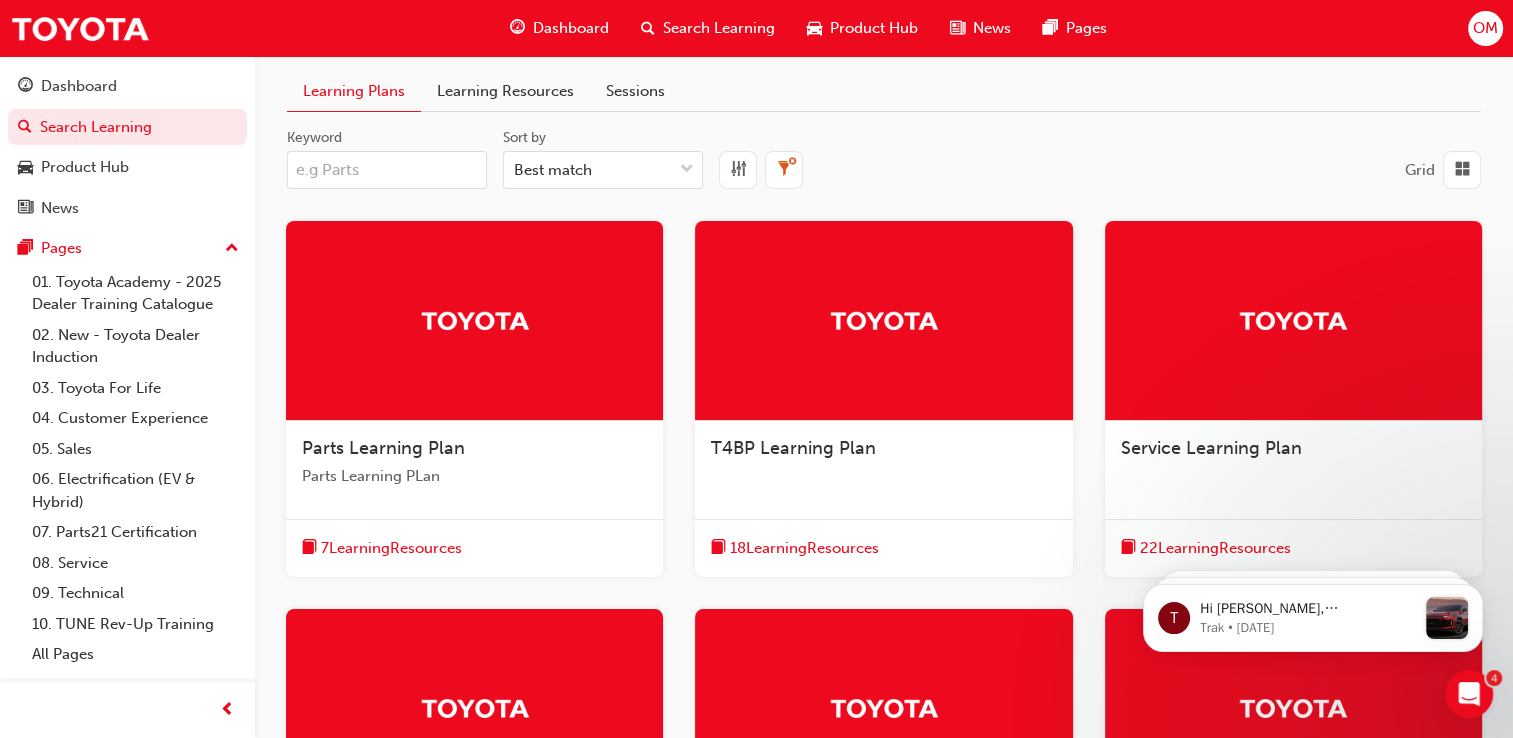 type 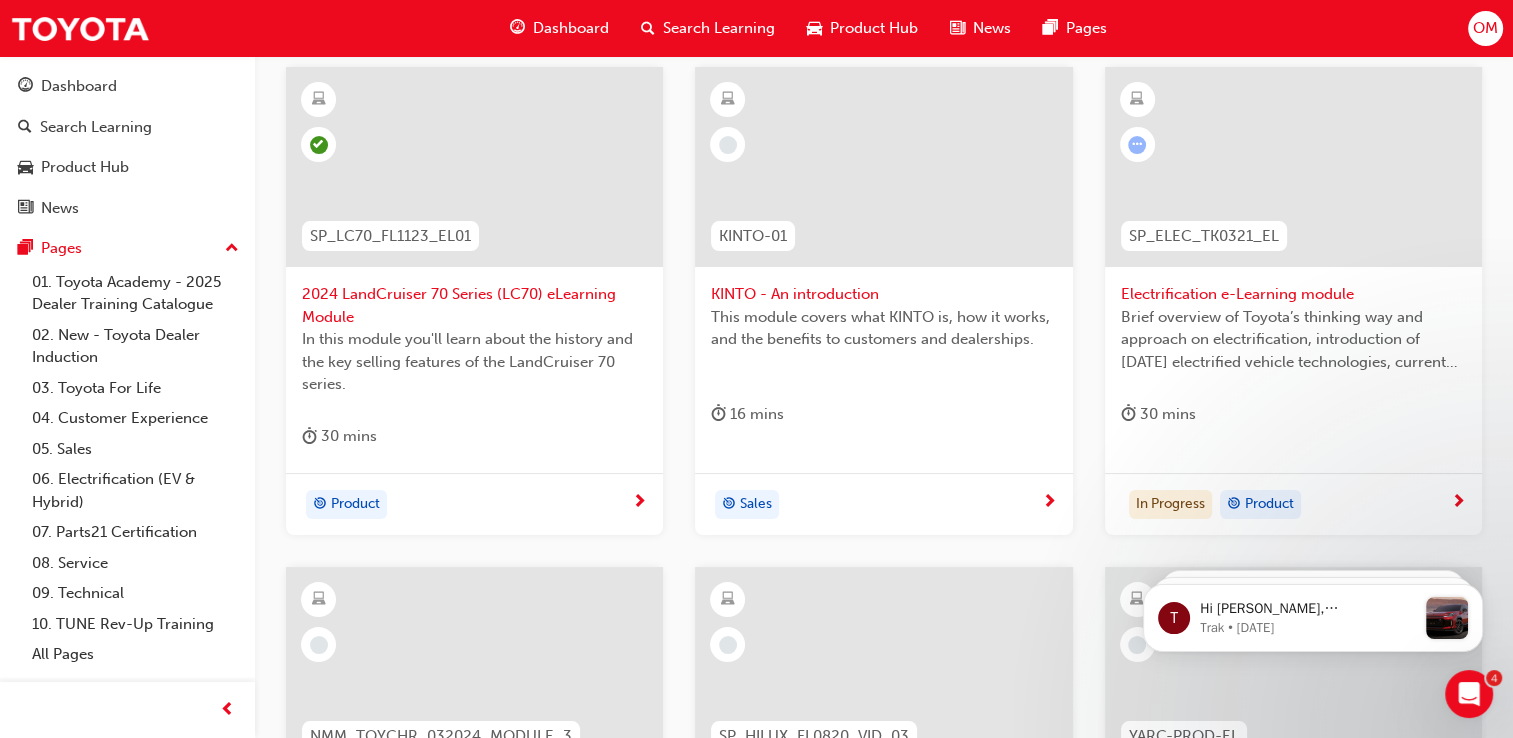 scroll, scrollTop: 0, scrollLeft: 0, axis: both 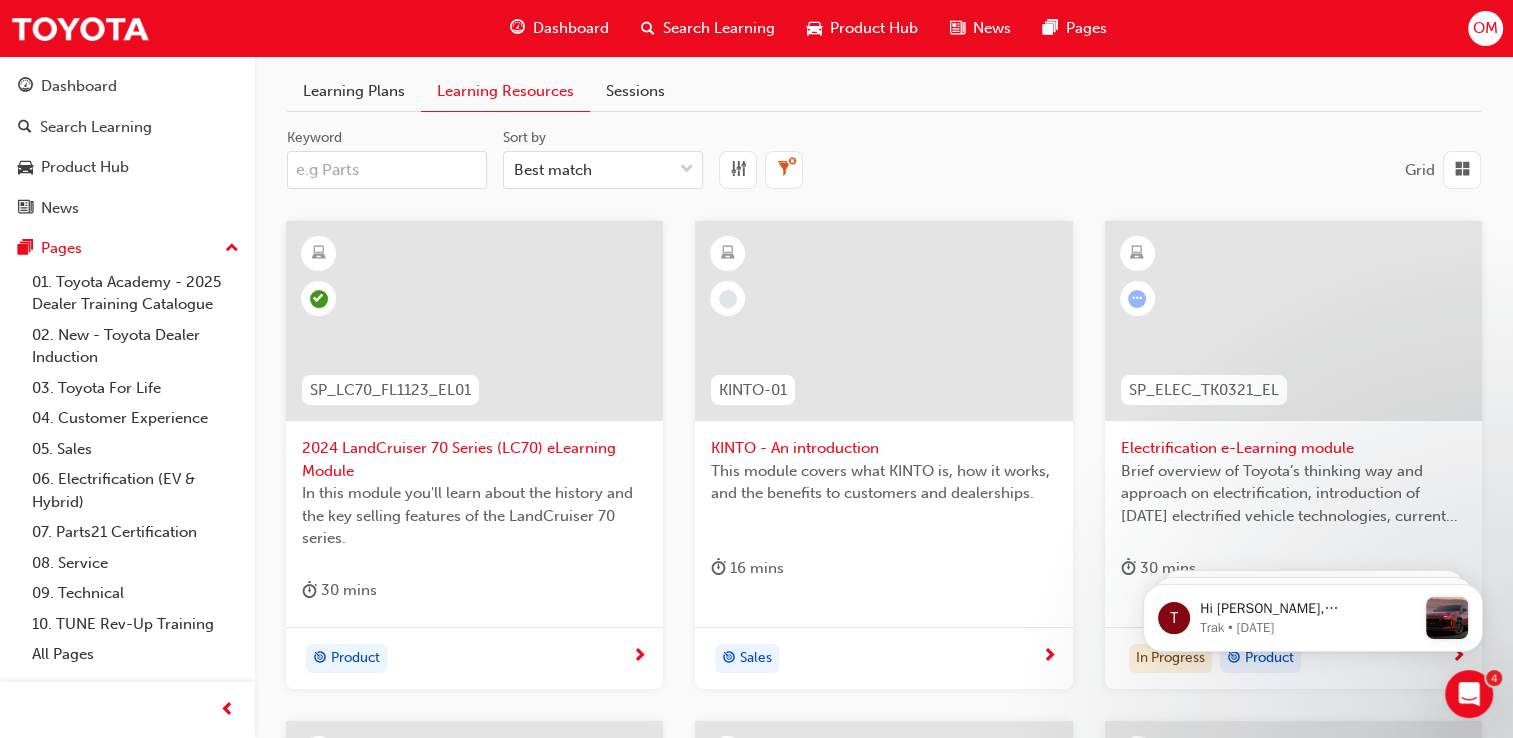 click on "Learning Plans" at bounding box center (354, 91) 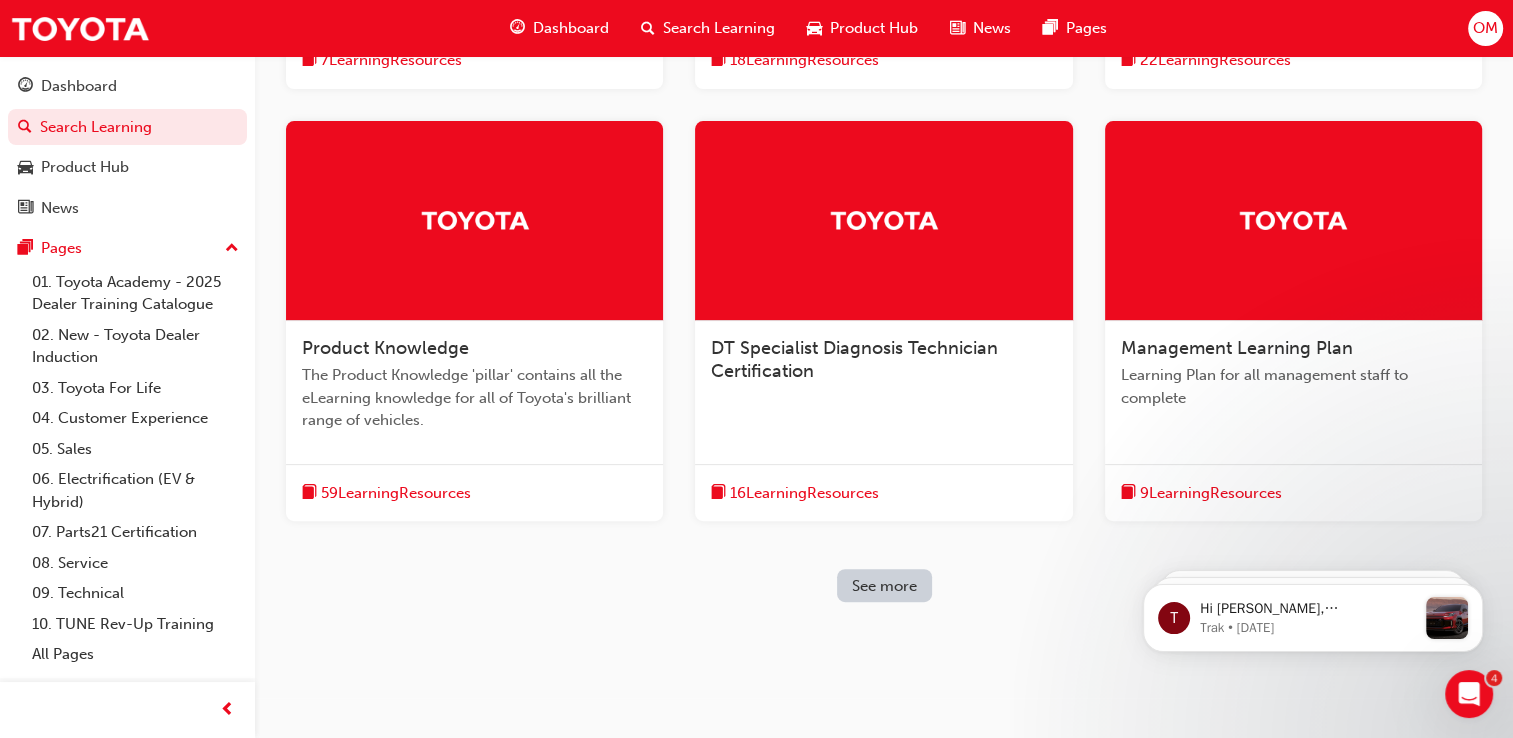 scroll, scrollTop: 498, scrollLeft: 0, axis: vertical 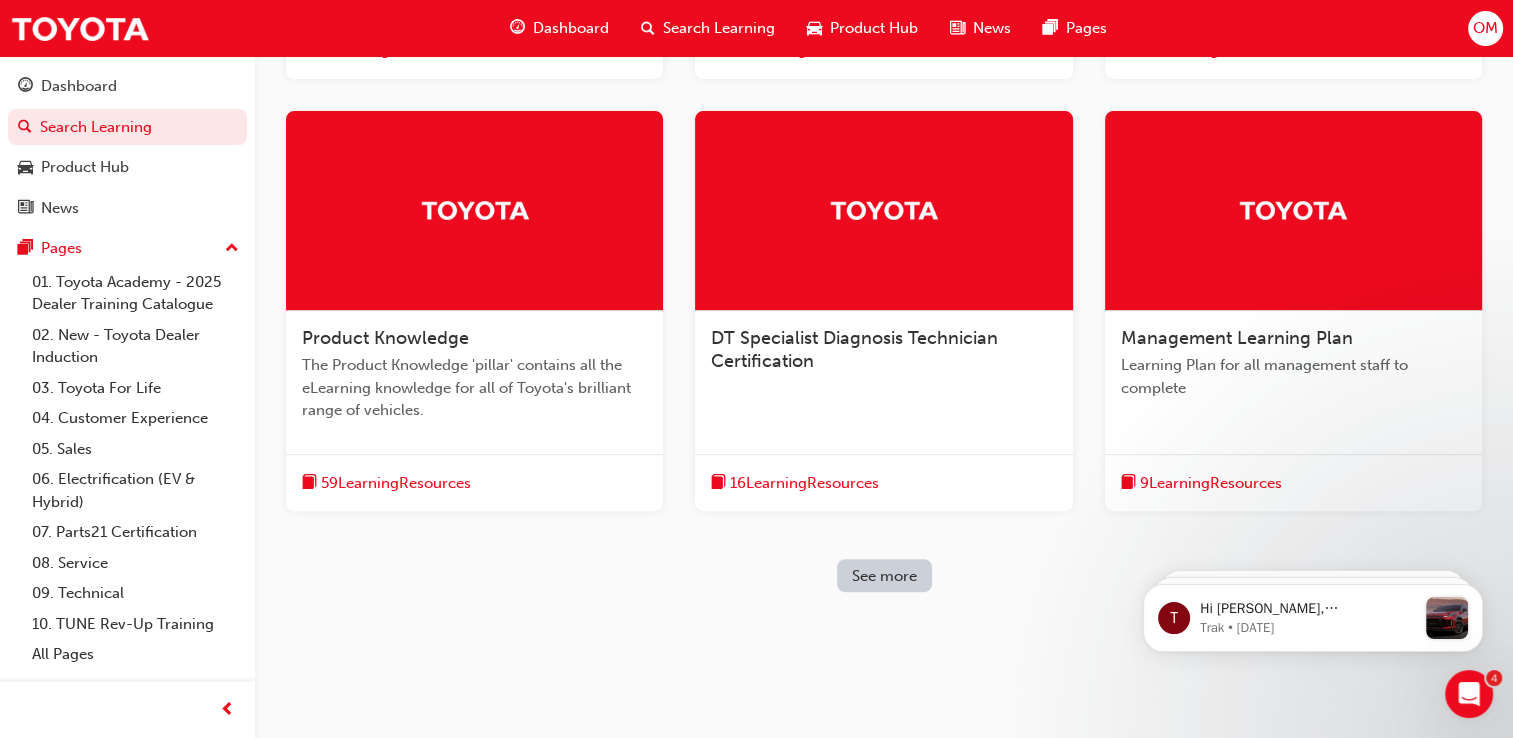 click on "See more" at bounding box center [884, 576] 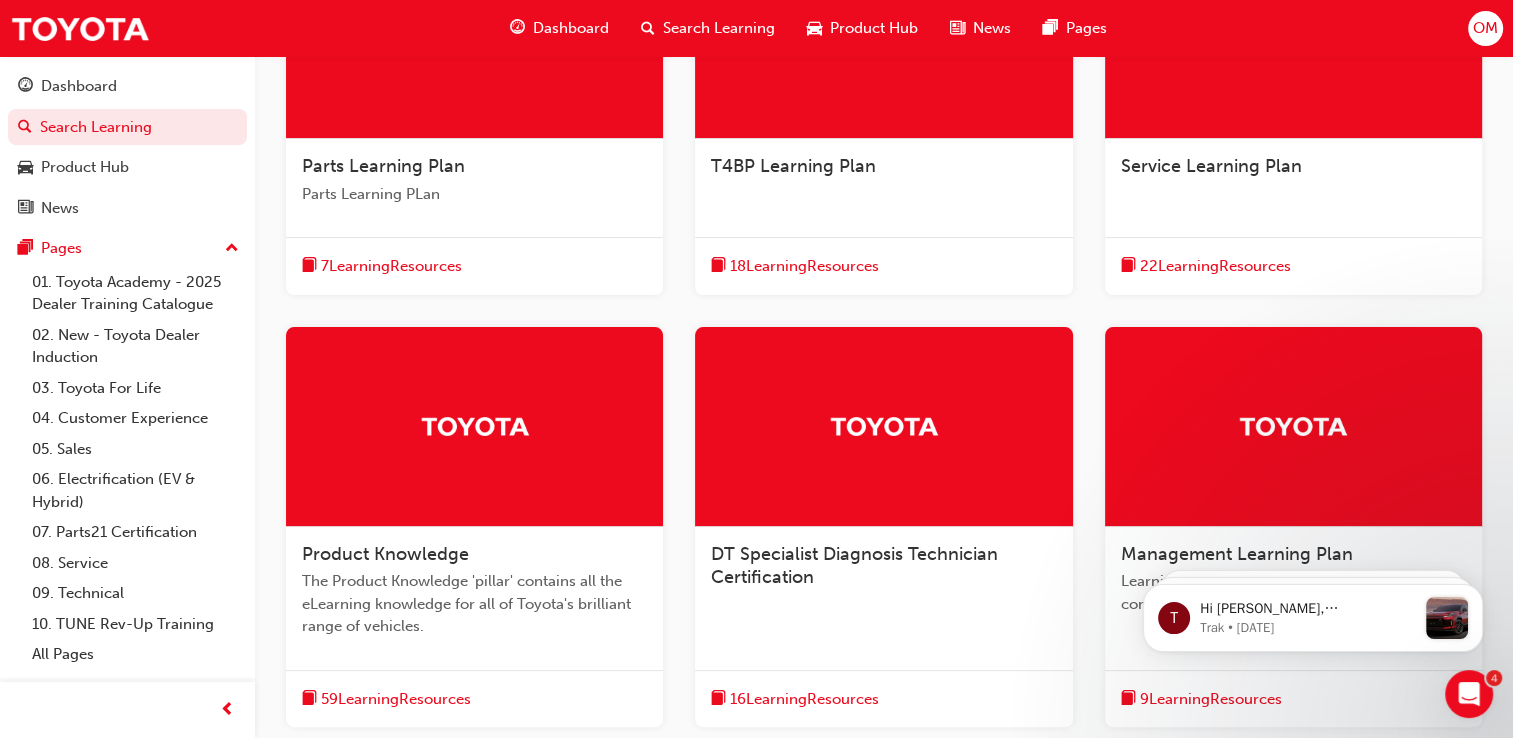 scroll, scrollTop: 0, scrollLeft: 0, axis: both 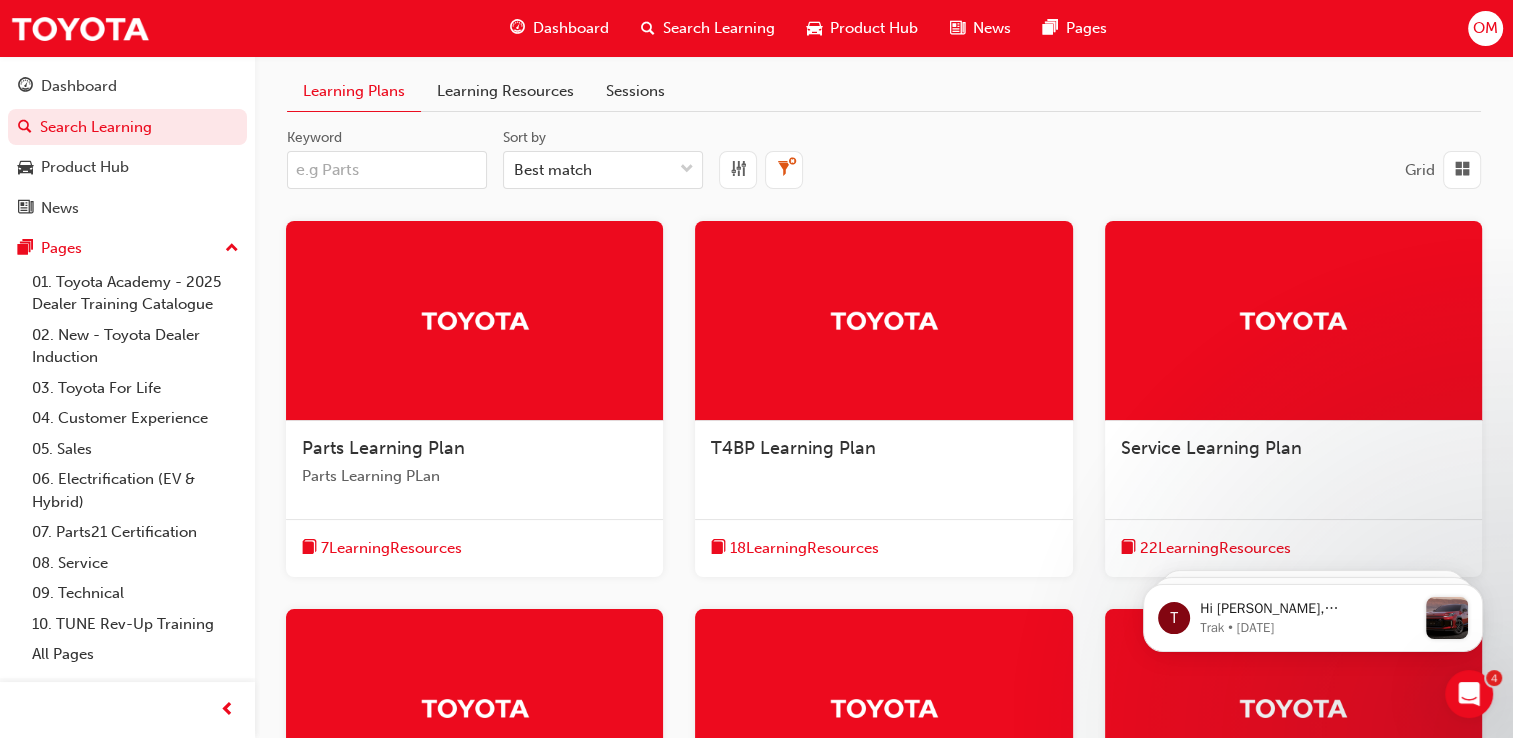 click on "Keyword" at bounding box center [387, 170] 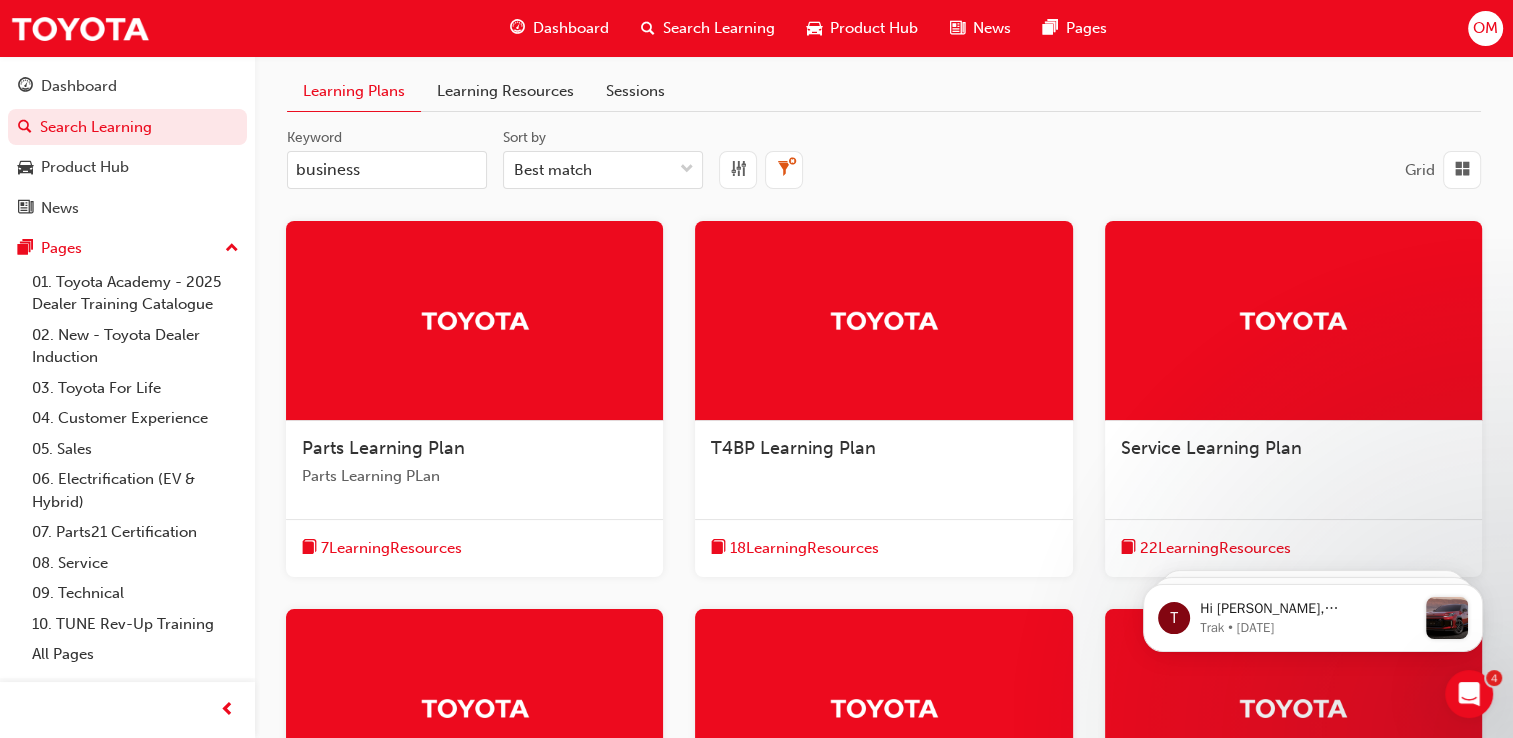 type on "business" 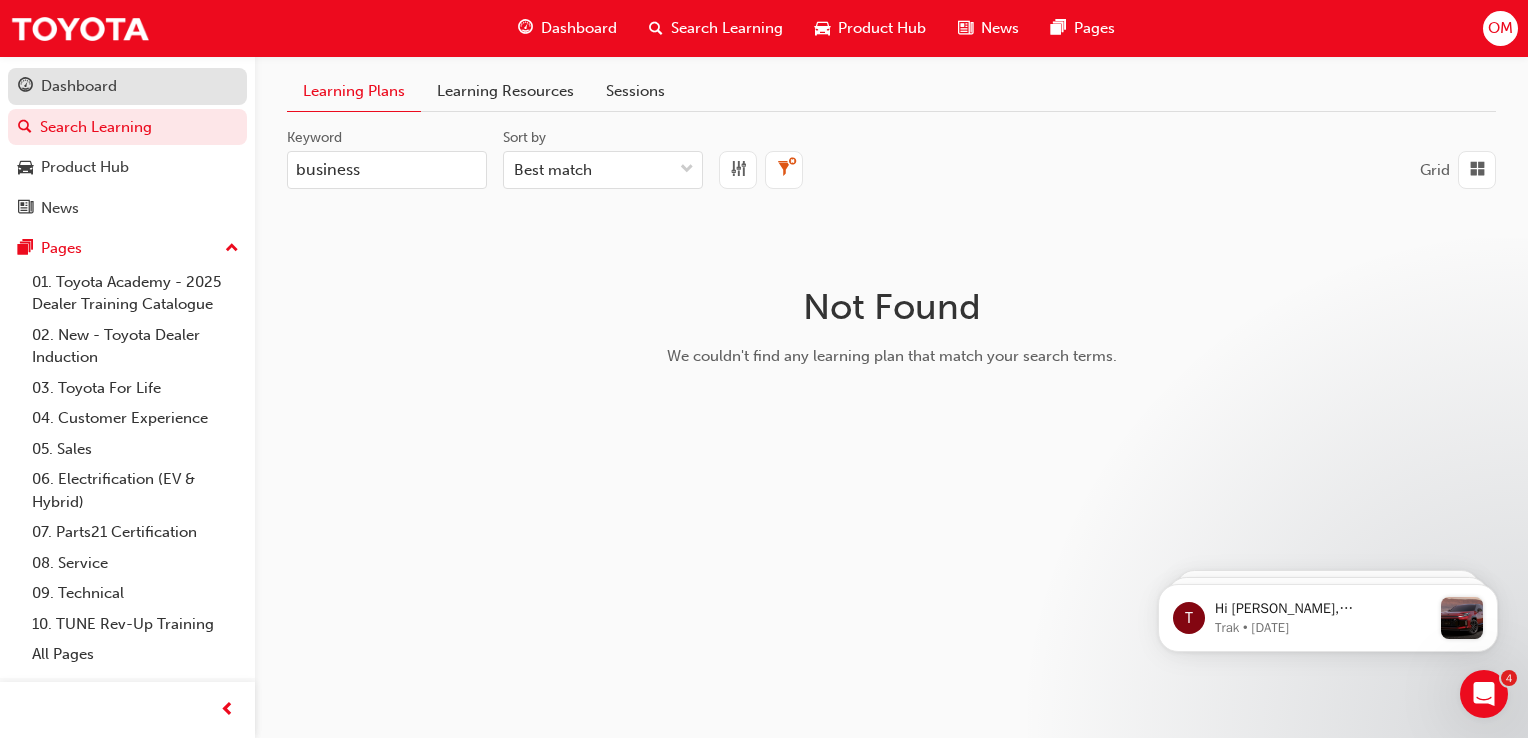 click on "Dashboard" at bounding box center [79, 86] 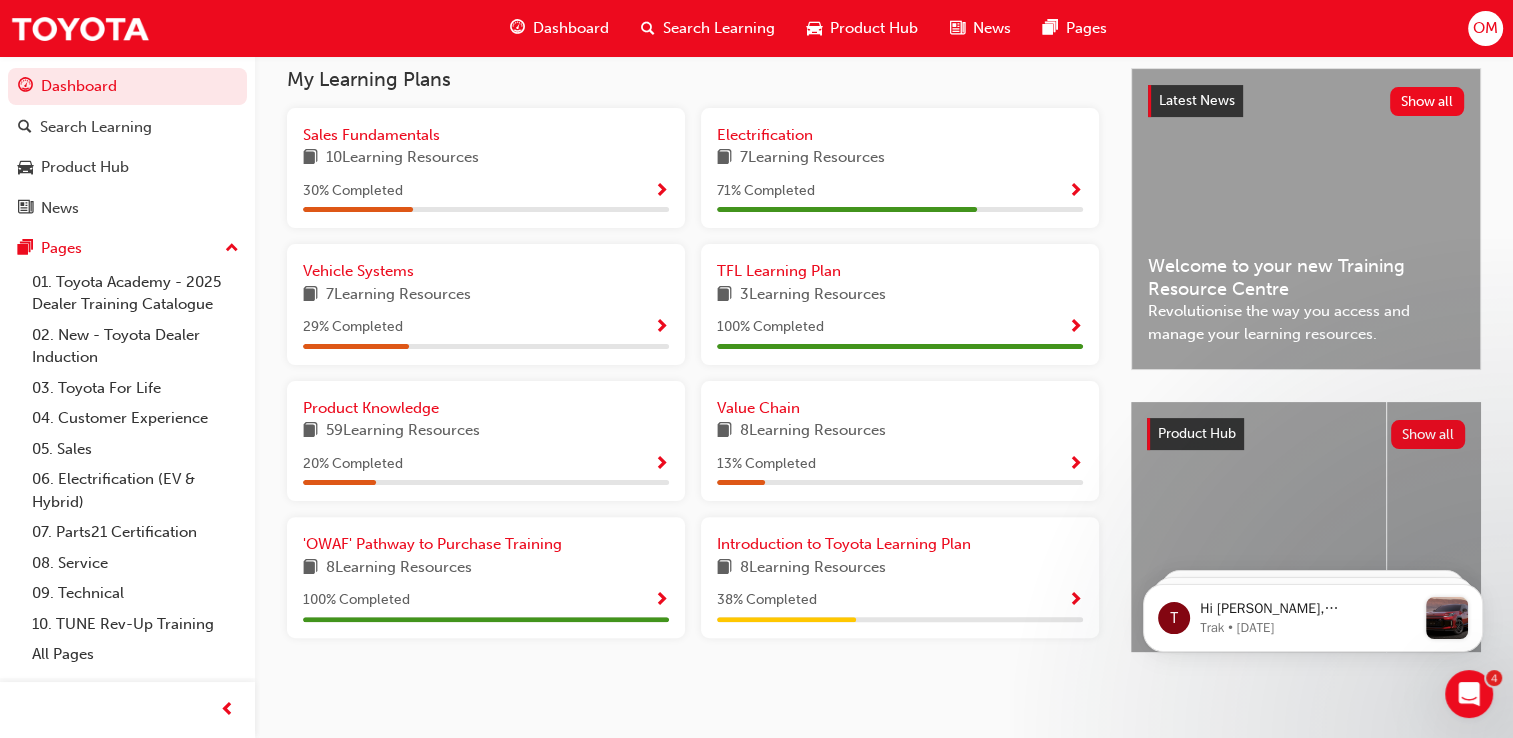 scroll, scrollTop: 0, scrollLeft: 0, axis: both 